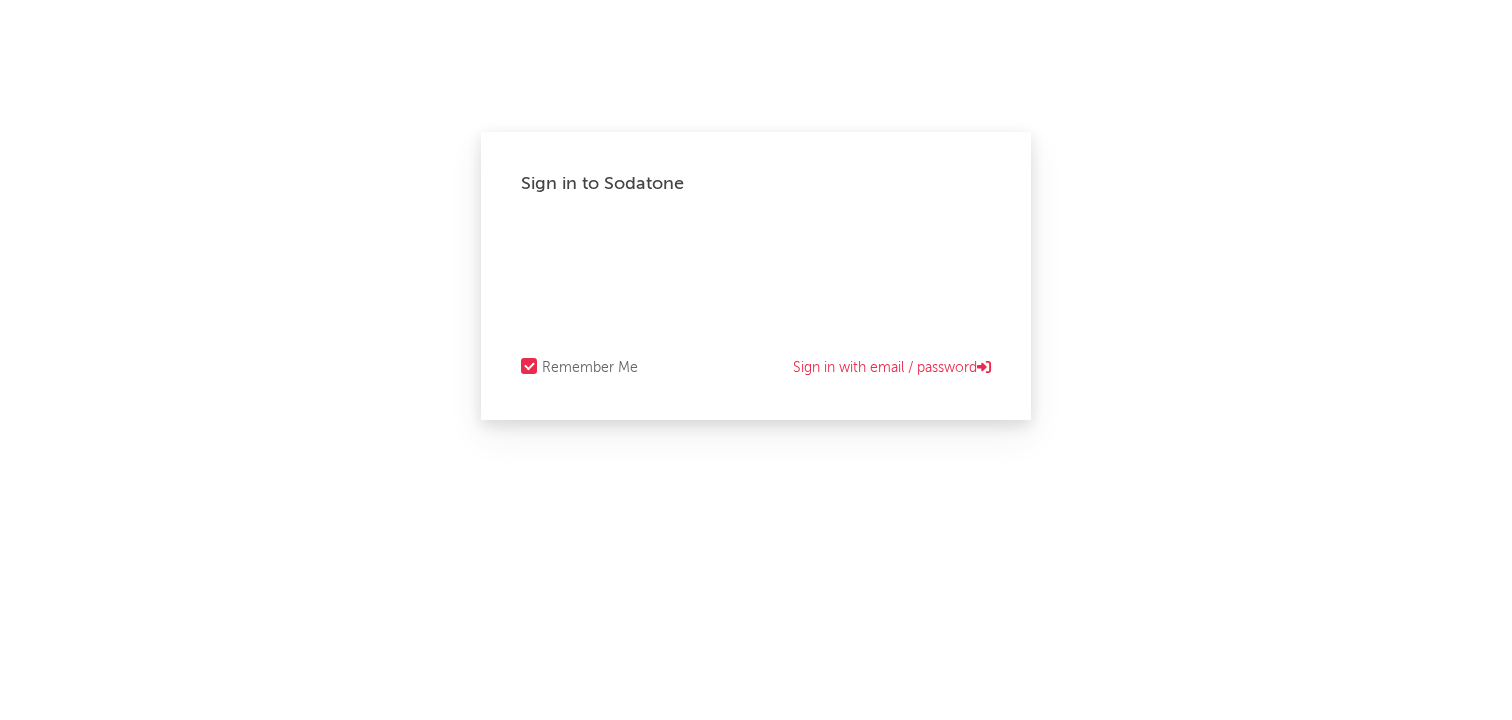 scroll, scrollTop: 0, scrollLeft: 0, axis: both 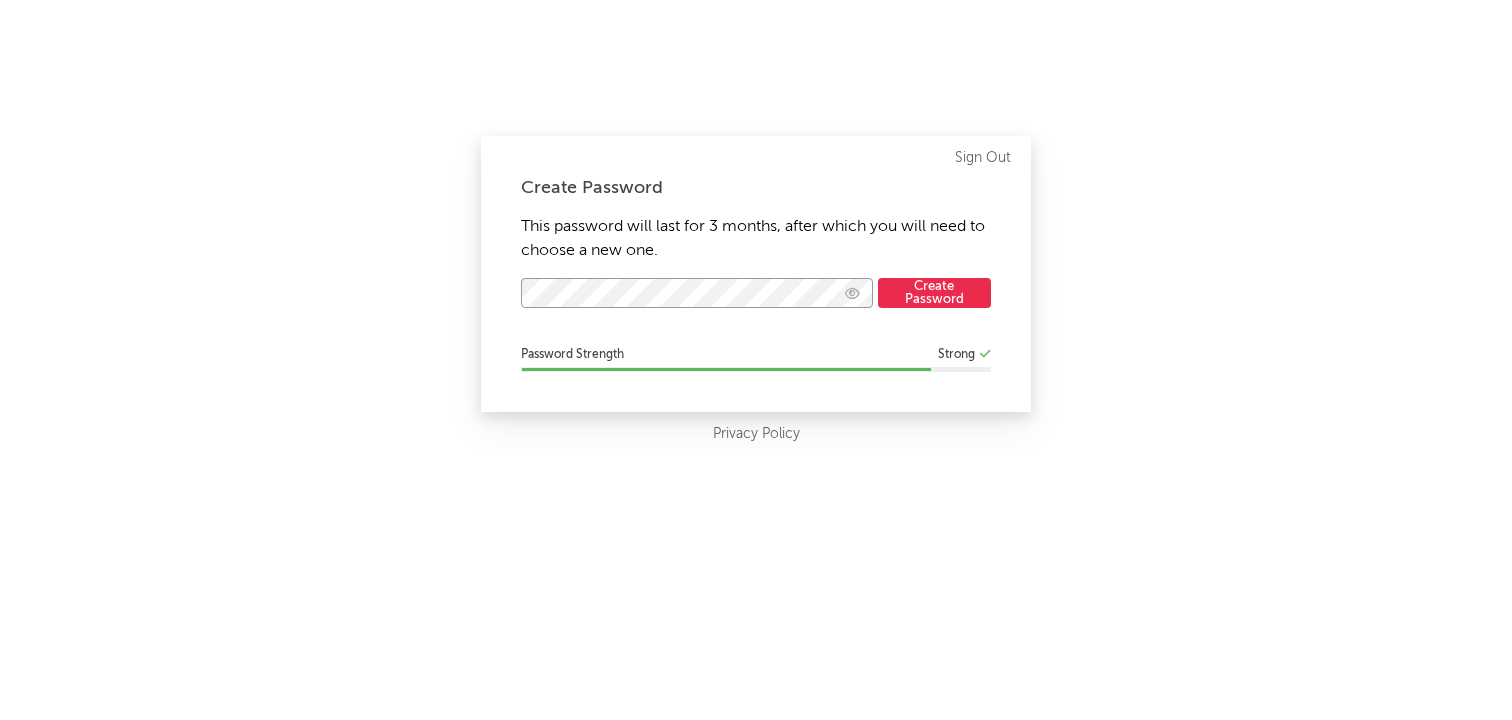 click at bounding box center (852, 293) 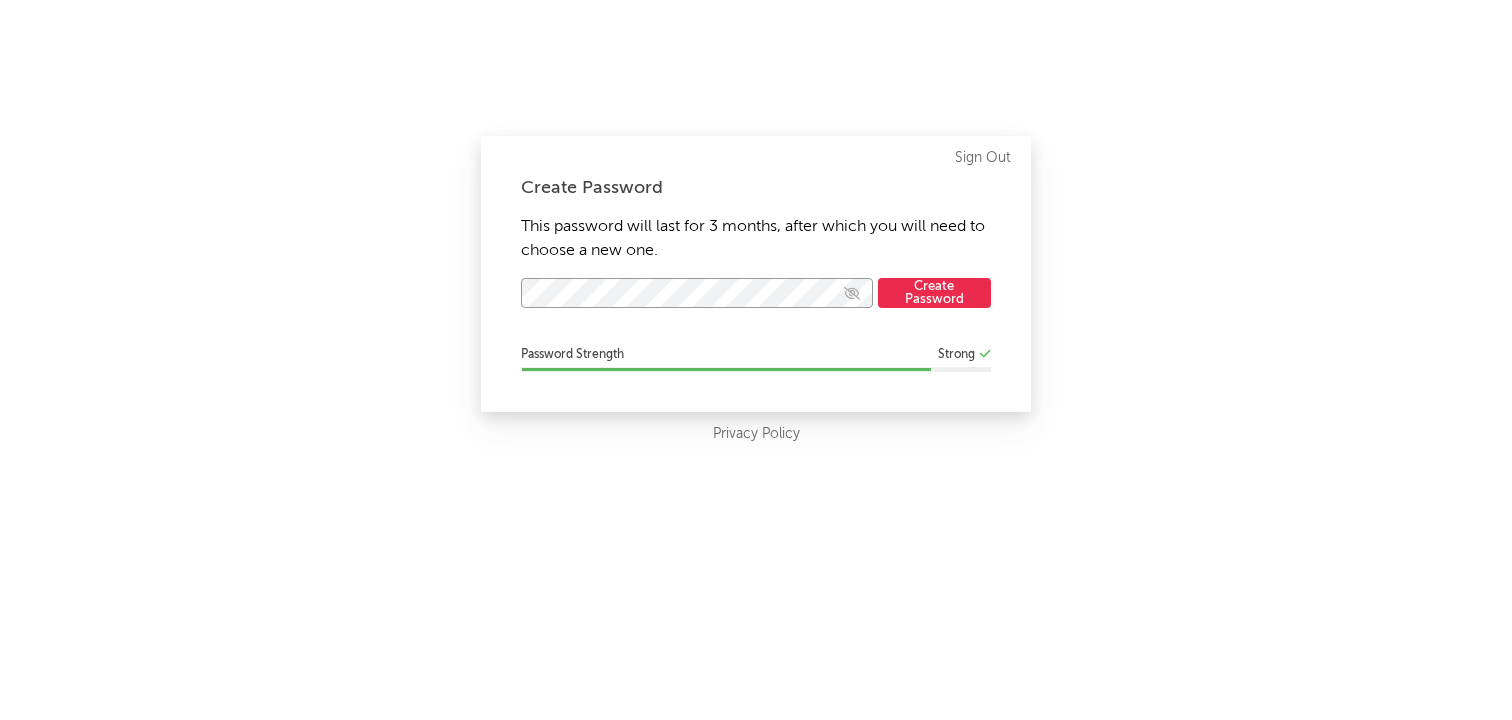 click at bounding box center [852, 293] 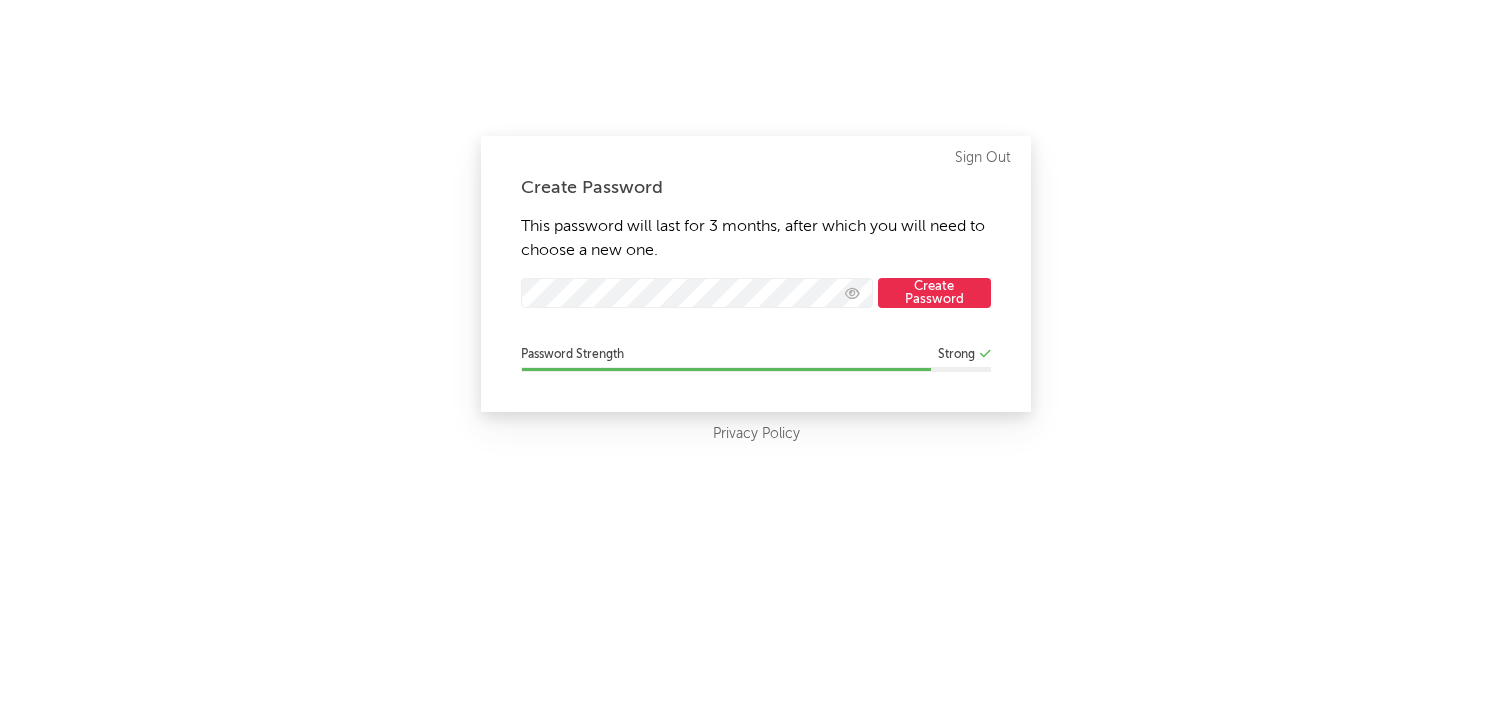 click on "Create Password" at bounding box center [934, 293] 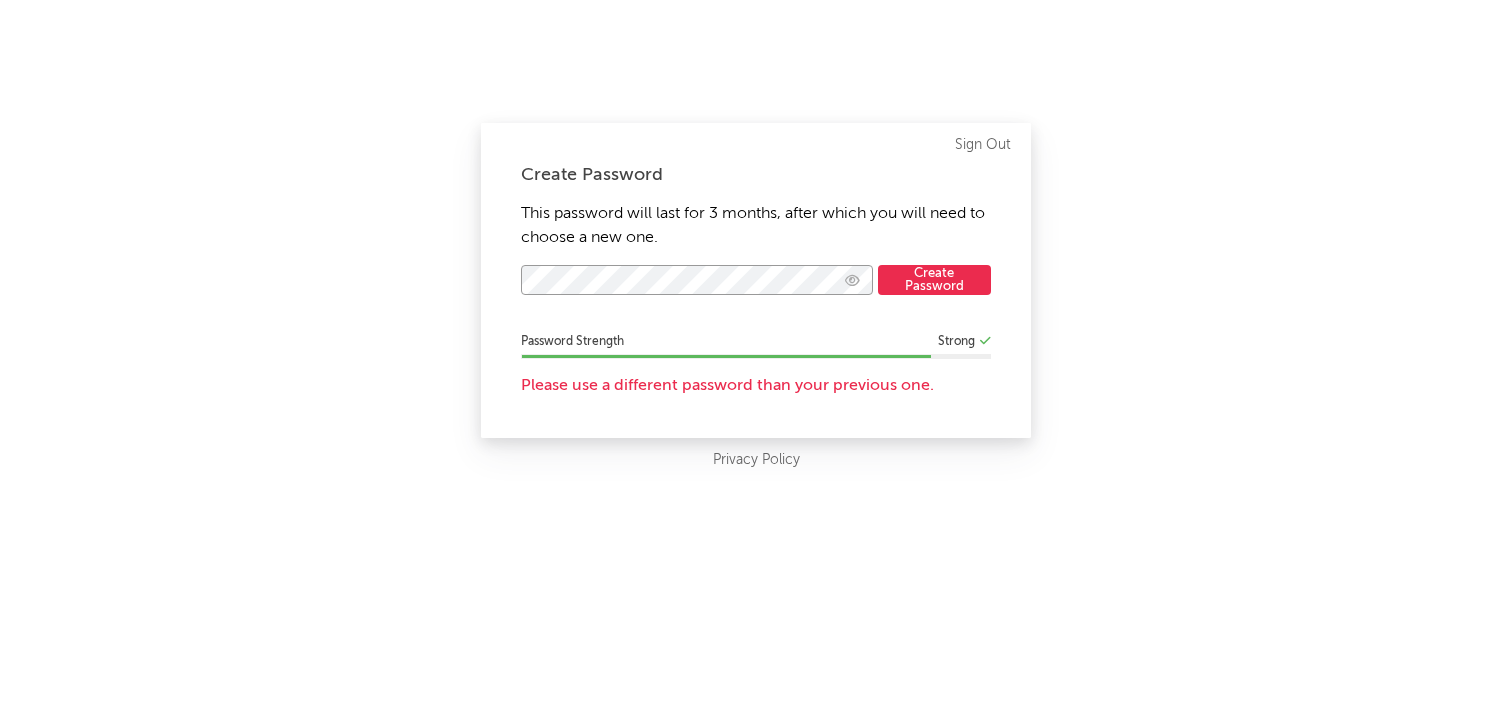 click at bounding box center [852, 280] 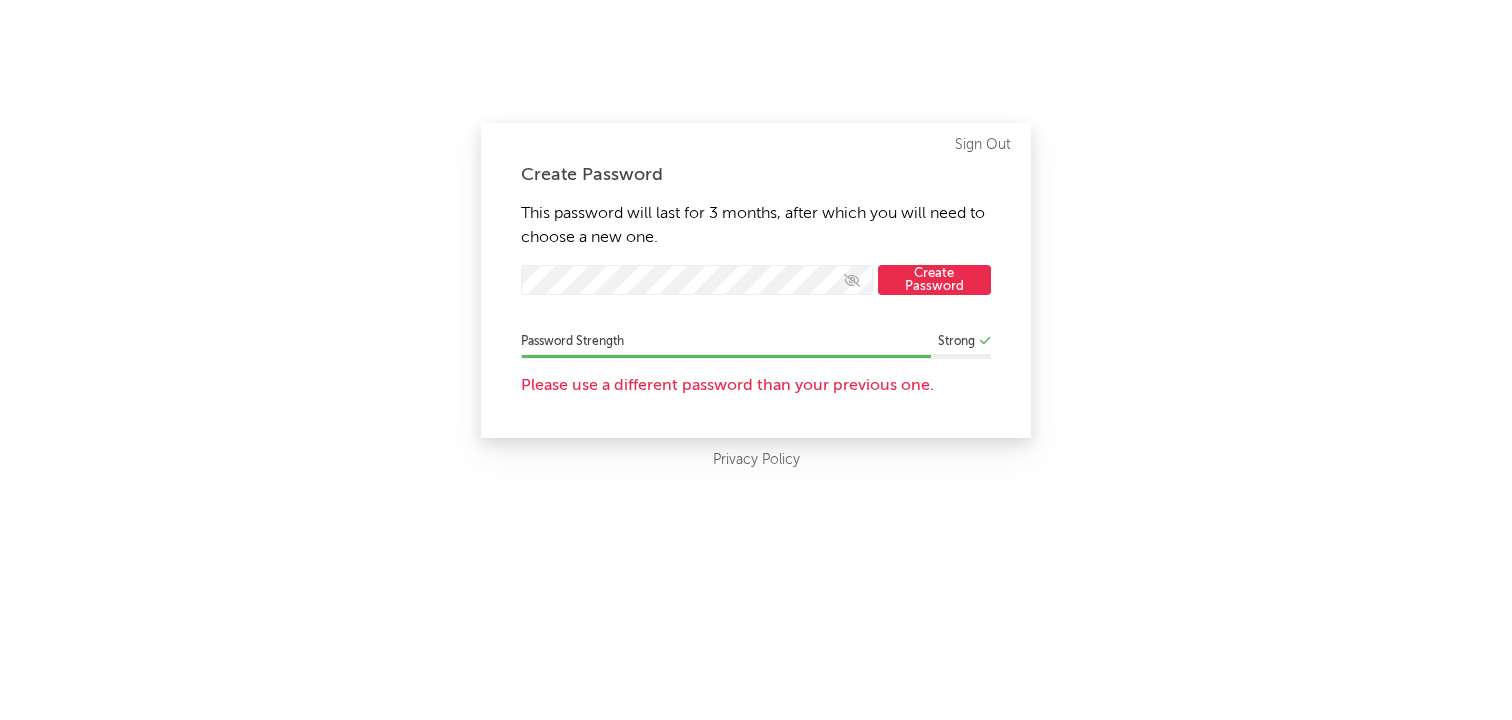click on "Create Password This password will last for [NUM] months, after which you will need to choose a new one. [EMAIL] Create Password Password Strength Strong Please use a different password than your previous one. Sign Out" at bounding box center [756, 280] 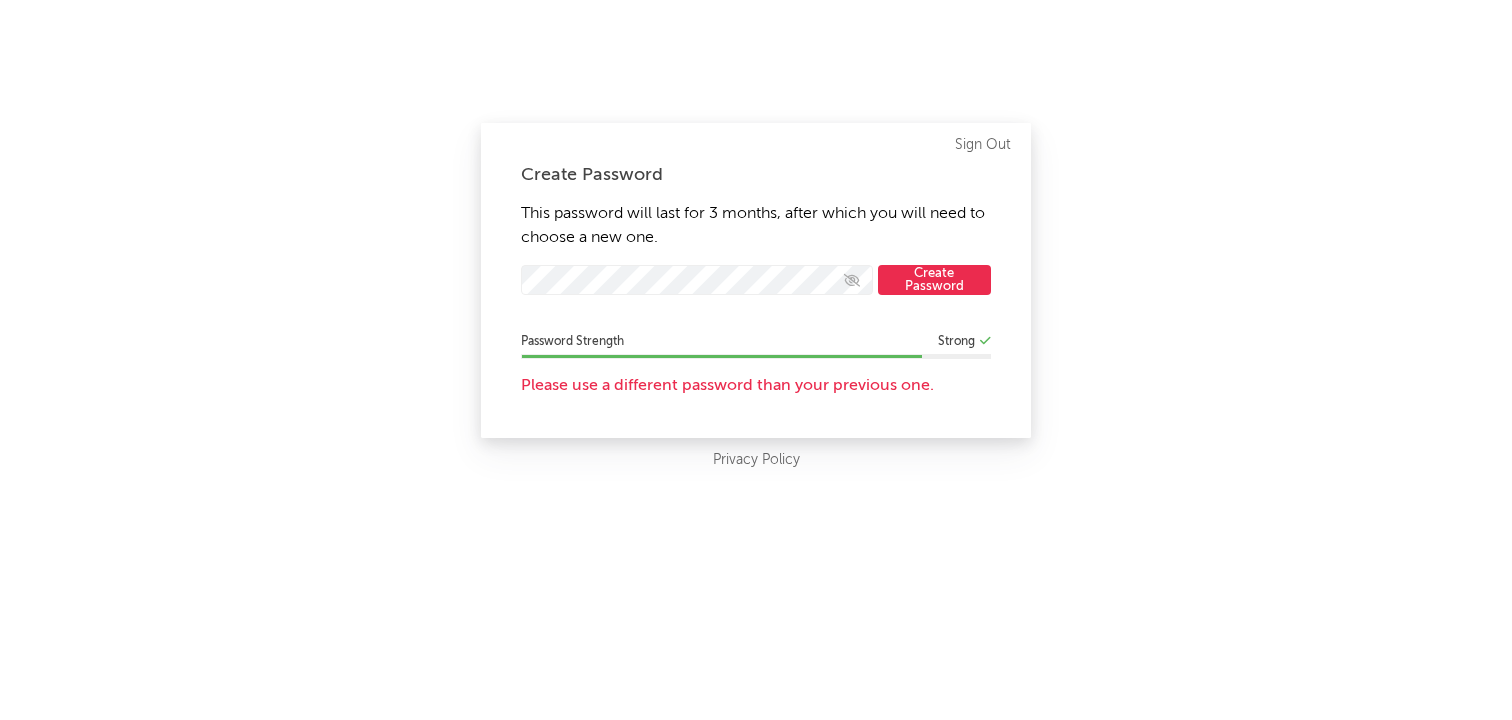 click on "Create Password" at bounding box center (934, 280) 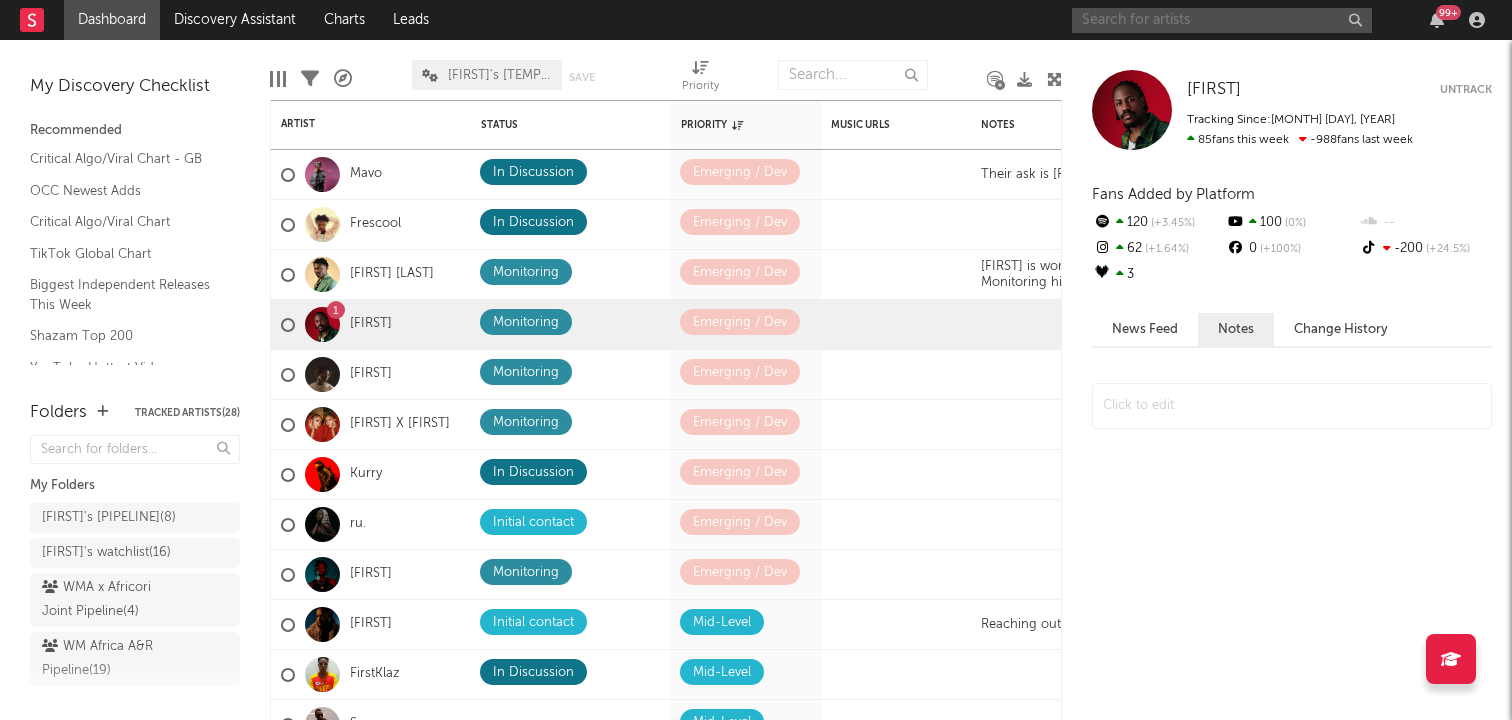click at bounding box center [1222, 20] 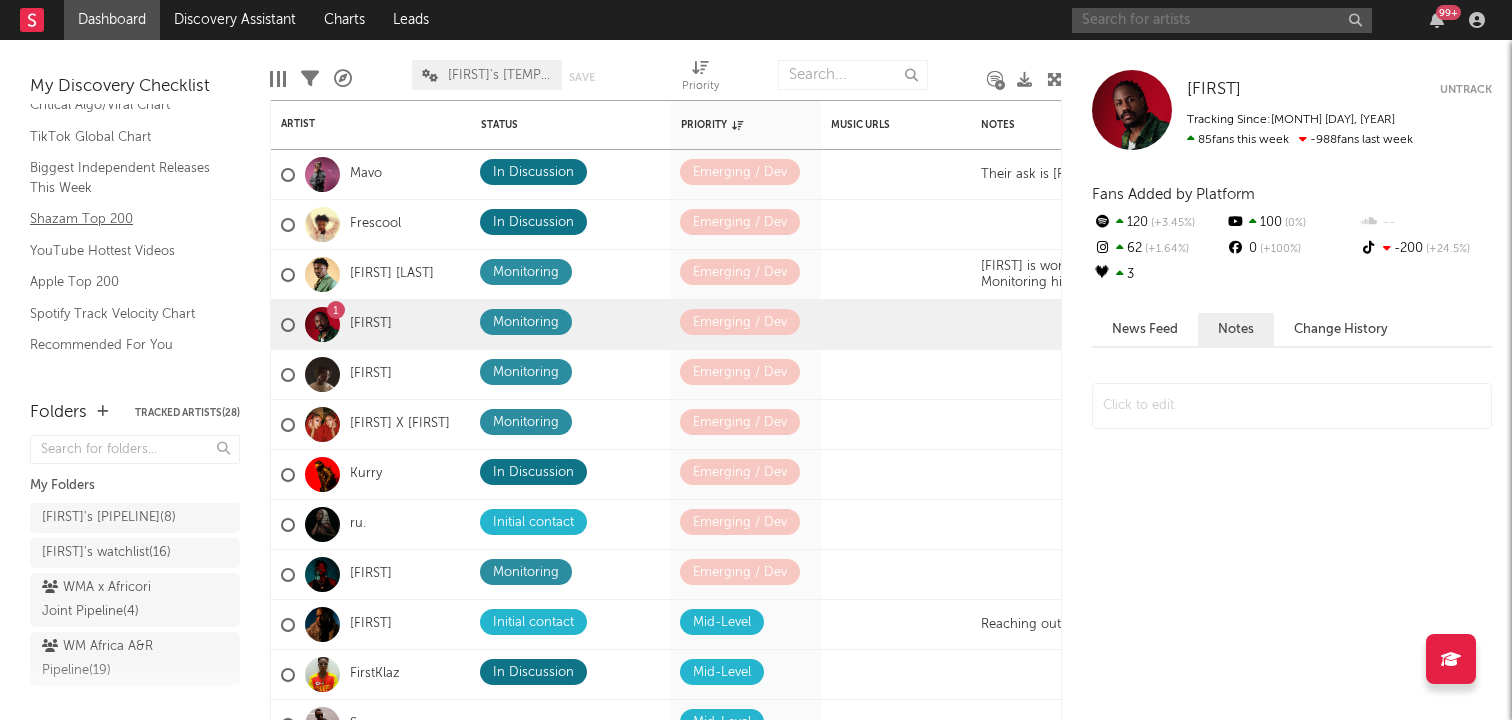scroll, scrollTop: 0, scrollLeft: 0, axis: both 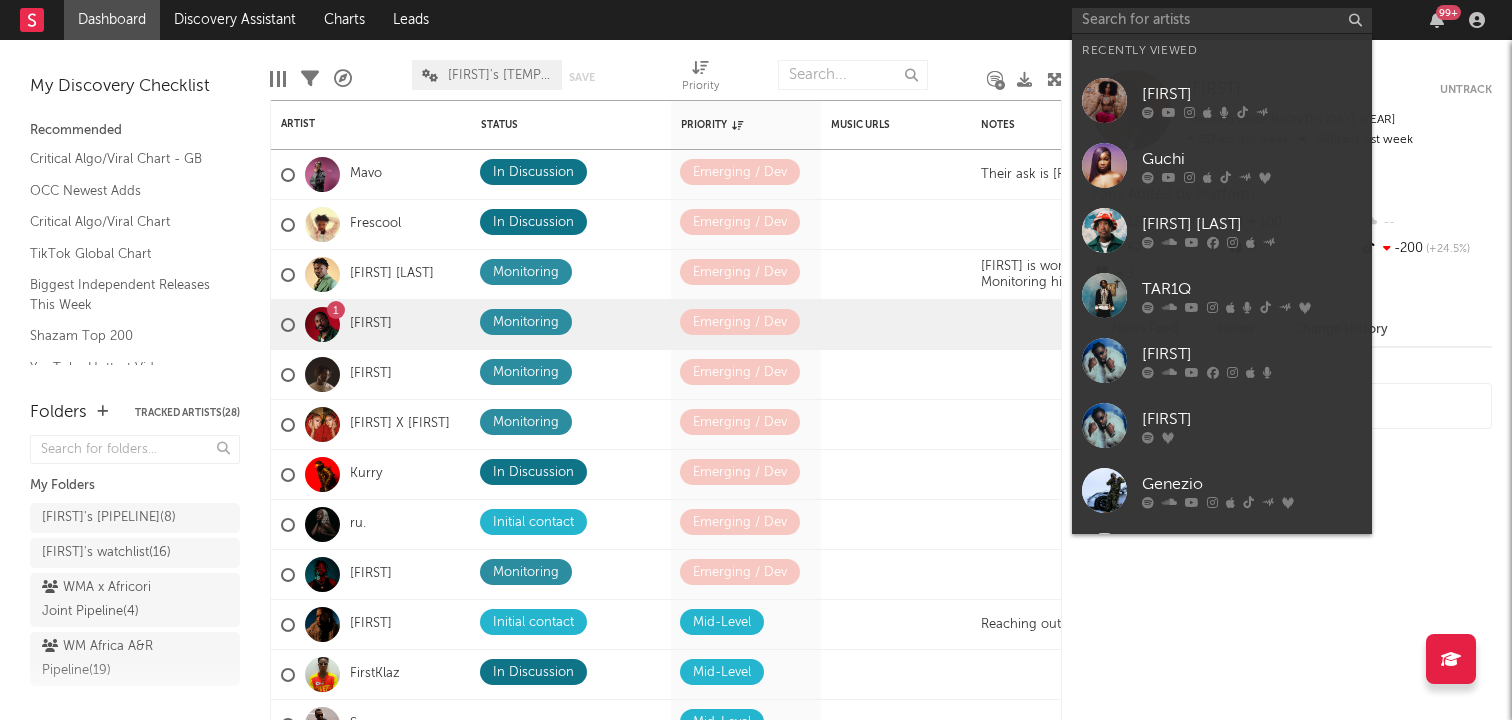 click at bounding box center [652, 75] 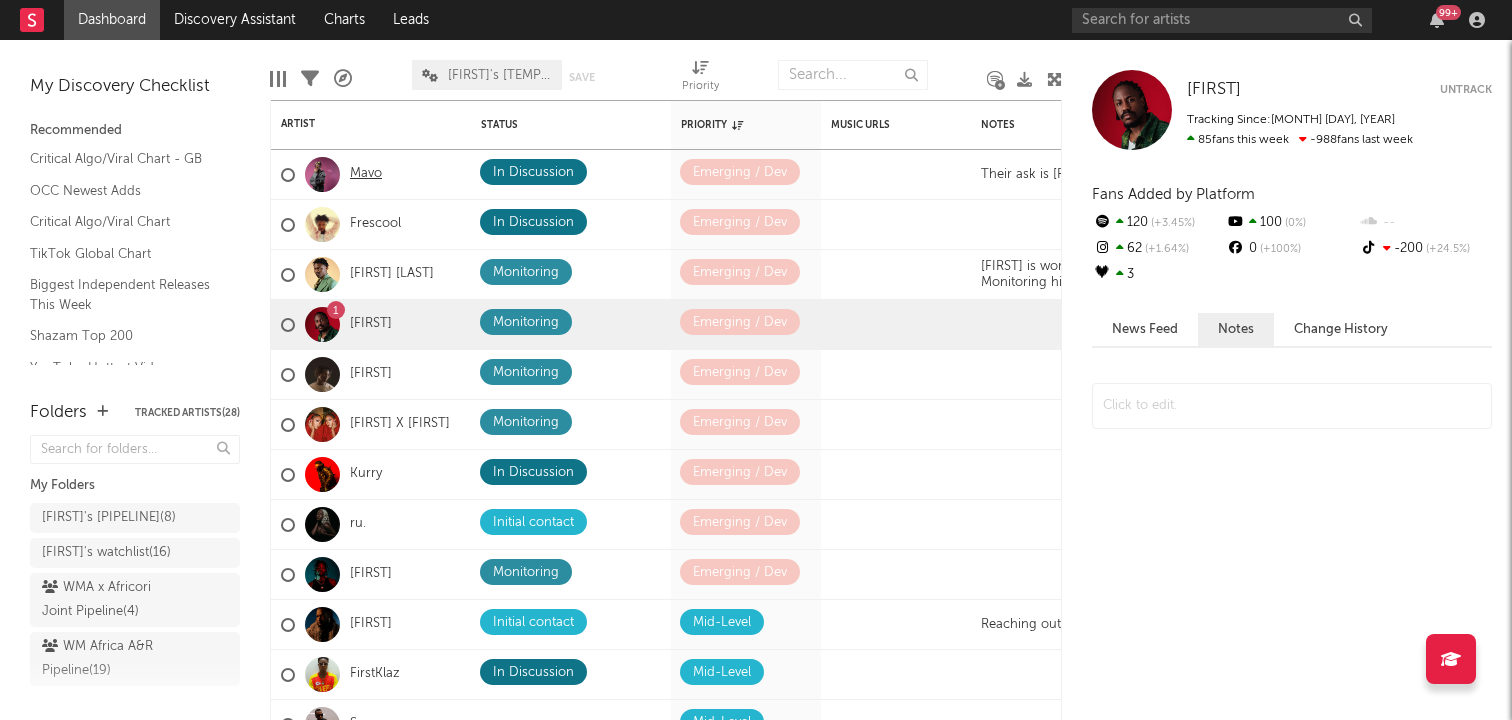 click on "Mavo" at bounding box center (366, 174) 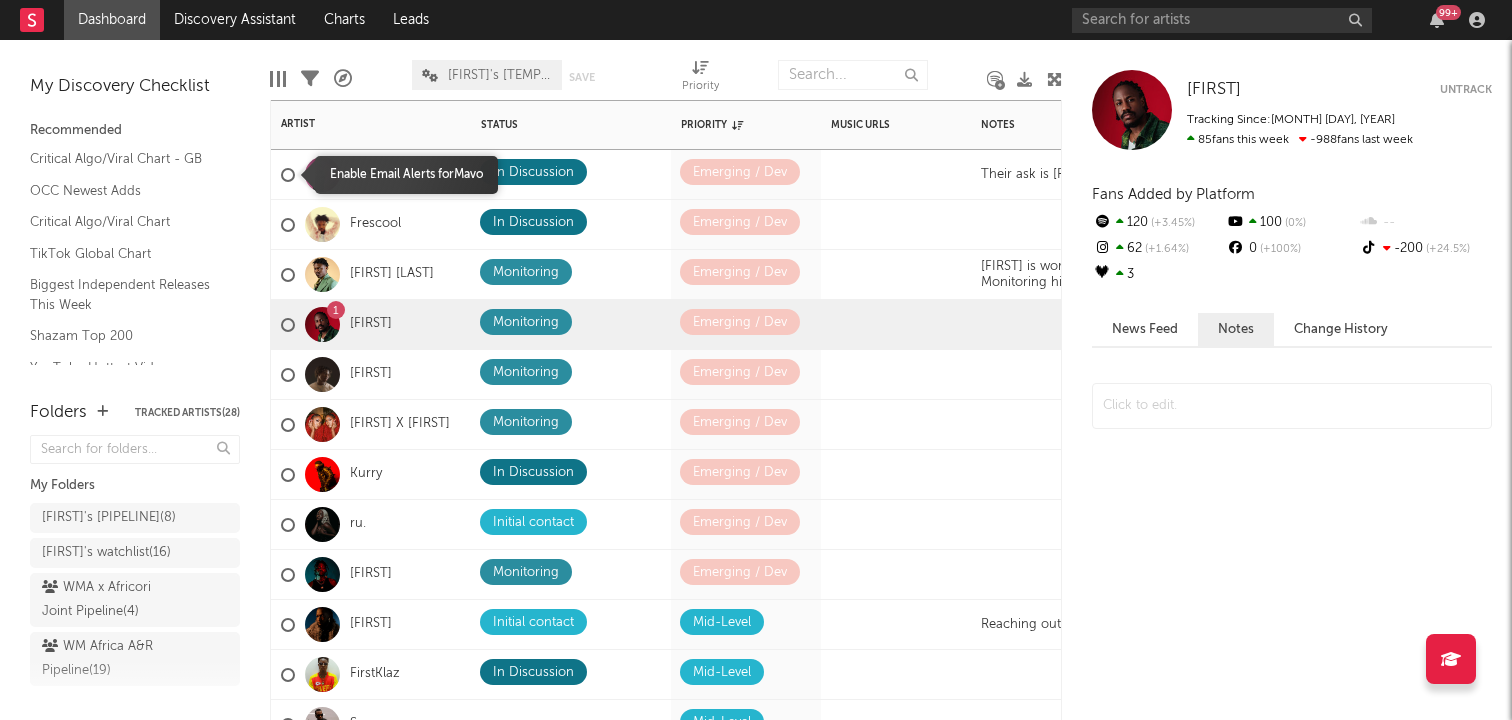 click at bounding box center (288, 175) 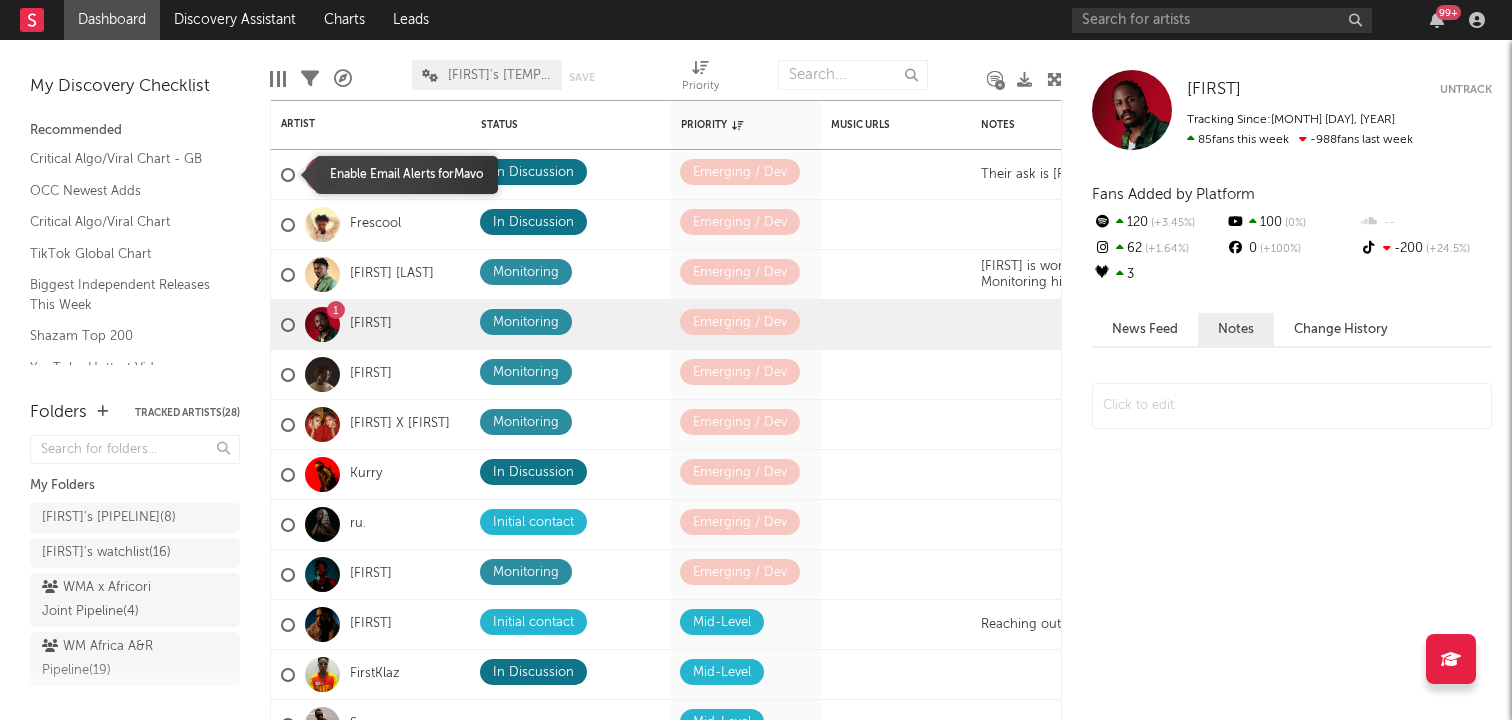 click at bounding box center (281, 175) 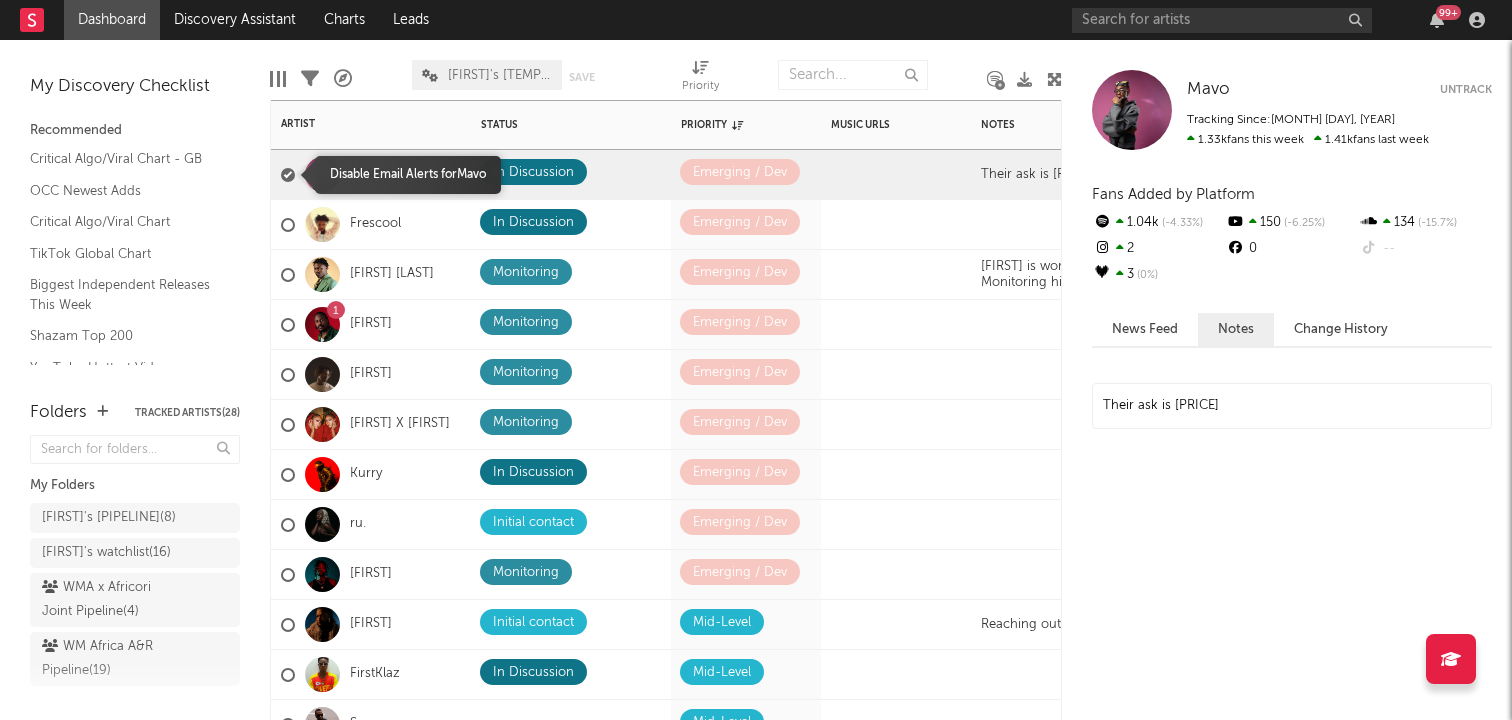 click at bounding box center [288, 175] 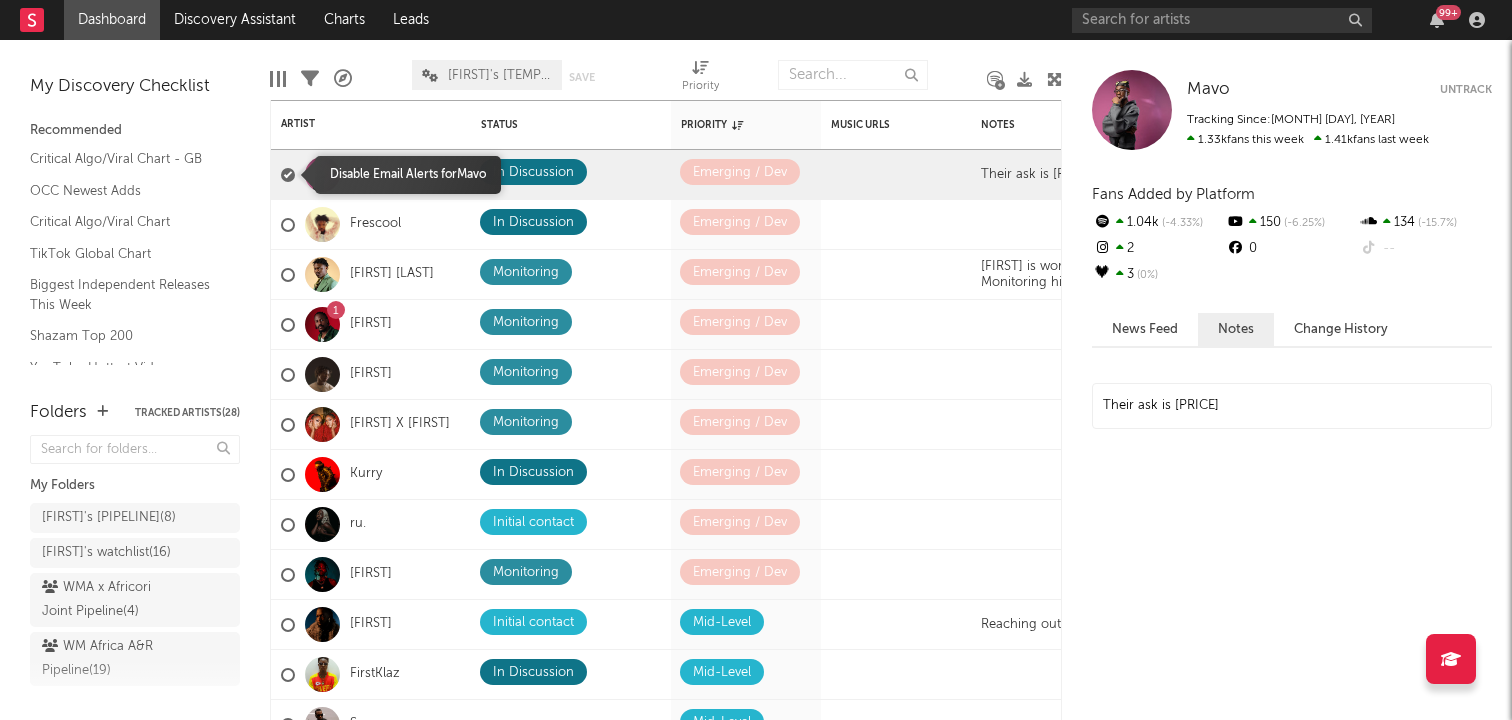 click at bounding box center [281, 175] 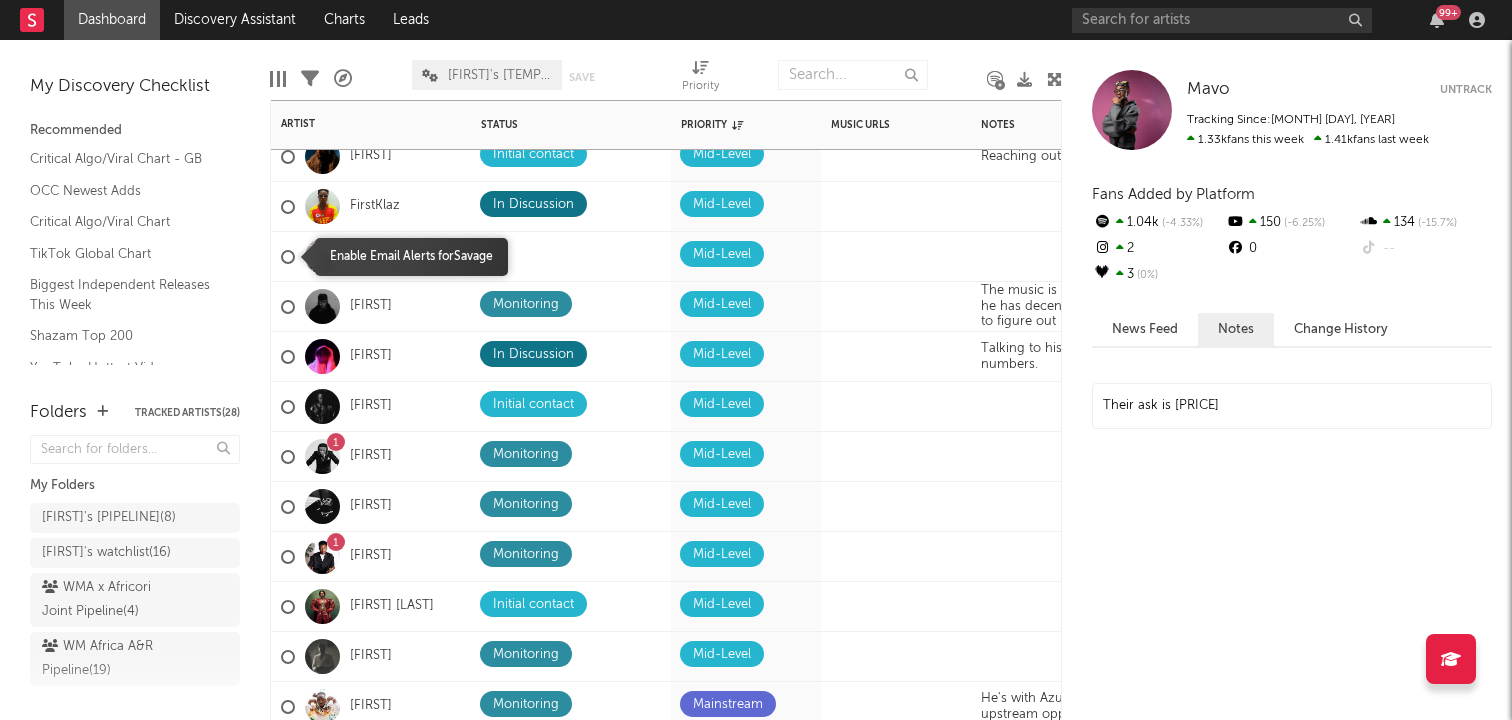 click at bounding box center [288, 257] 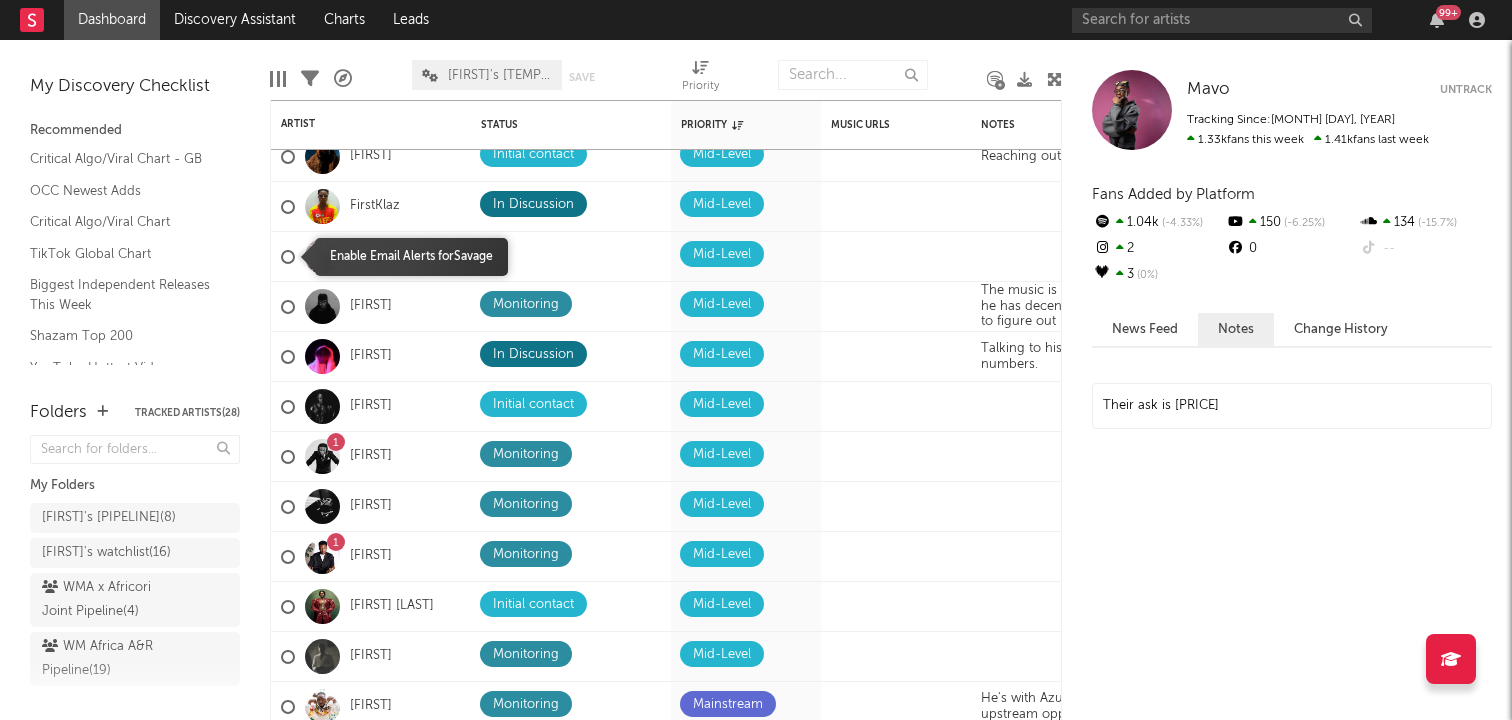 click at bounding box center [281, 257] 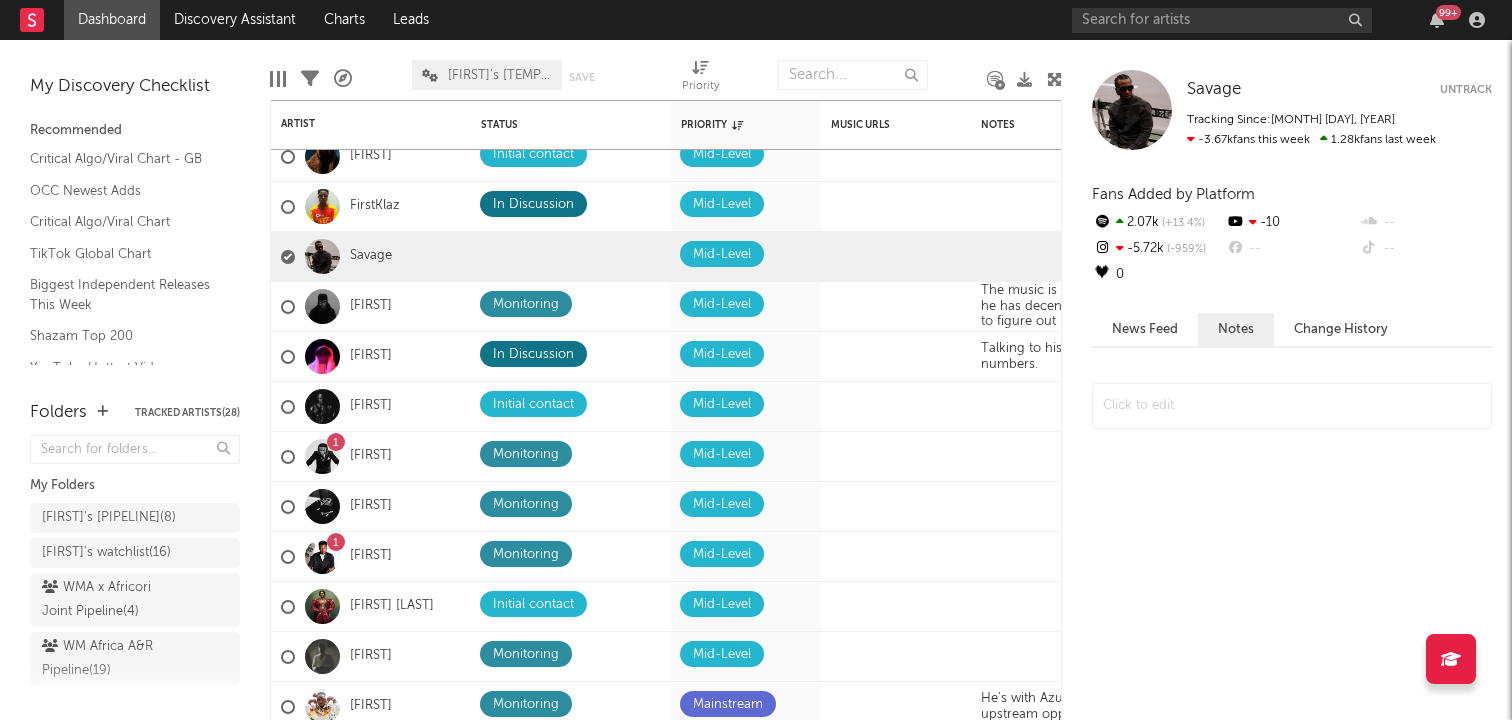 click on "Untrack" at bounding box center [1466, 90] 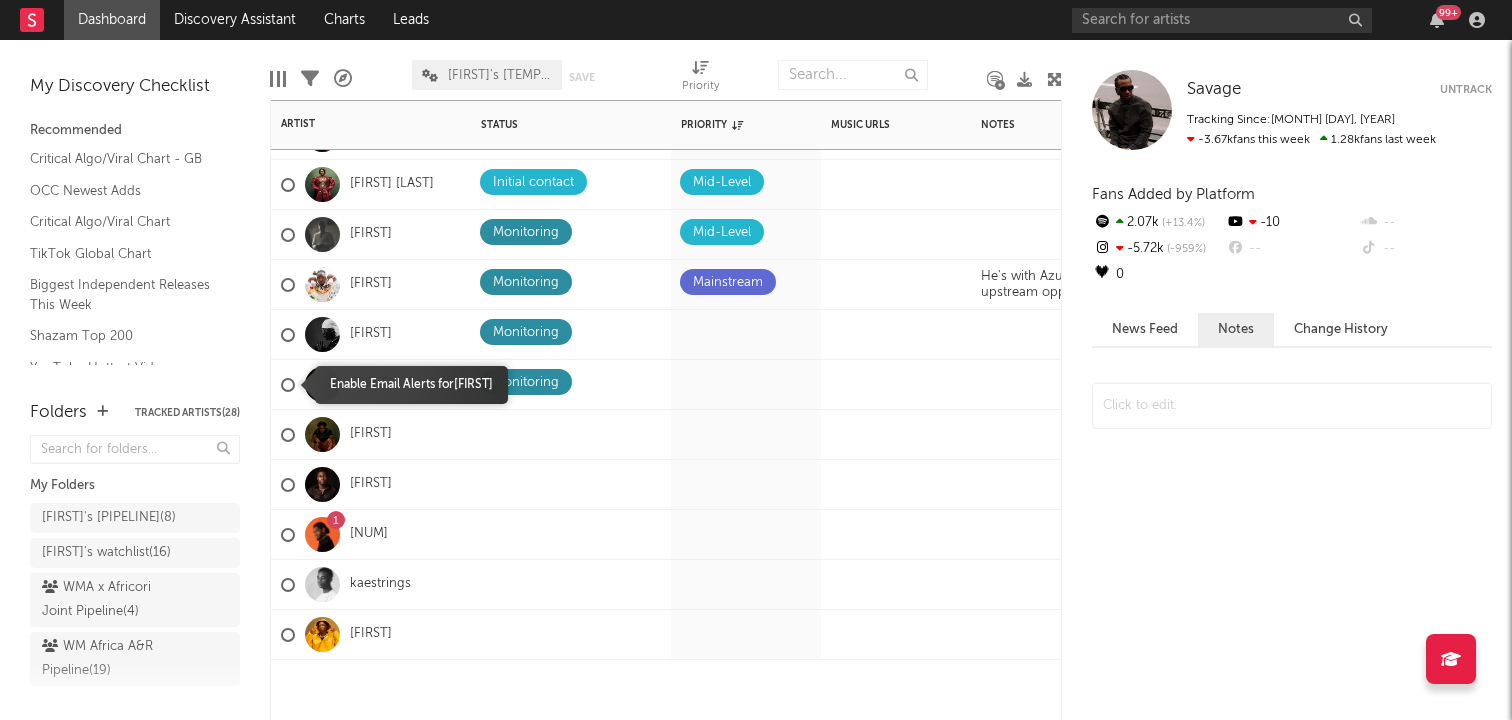 click at bounding box center [288, 385] 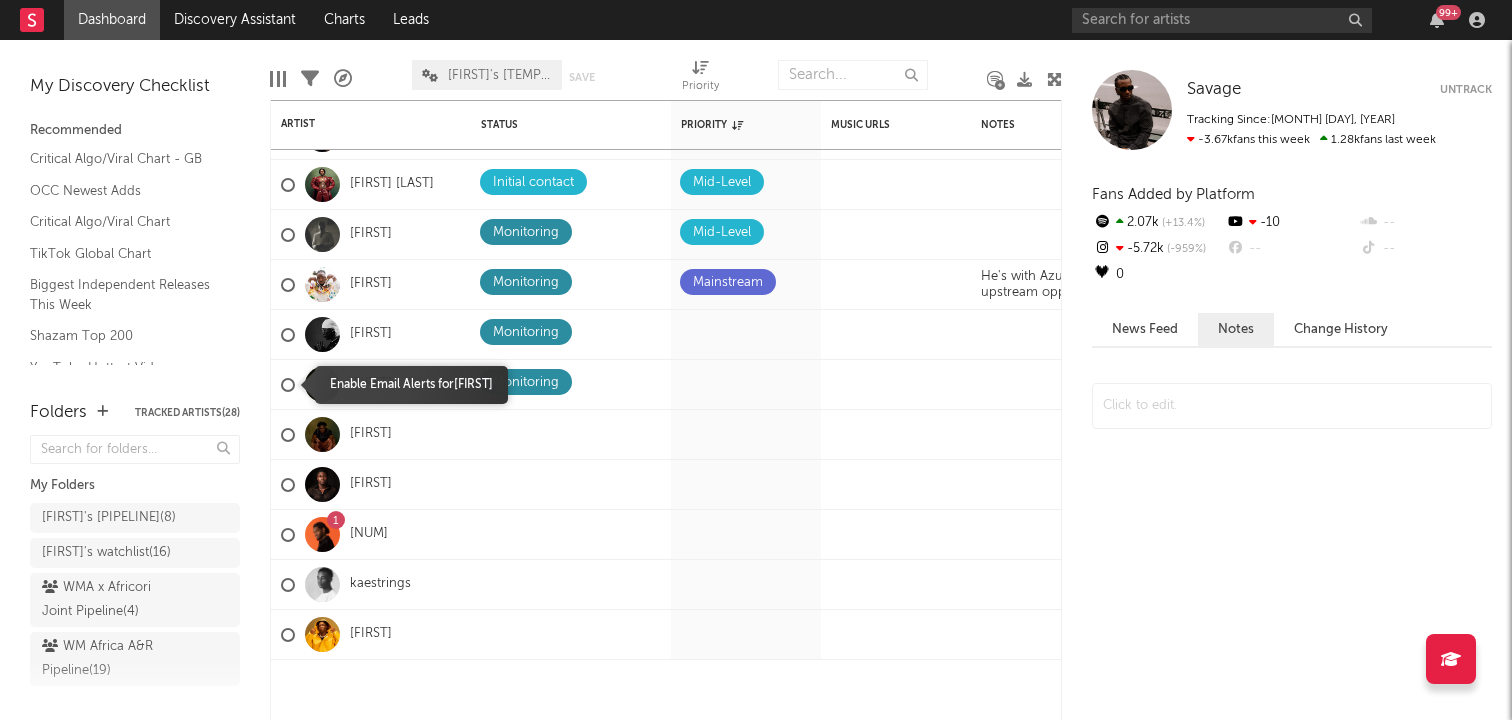 click at bounding box center [281, 385] 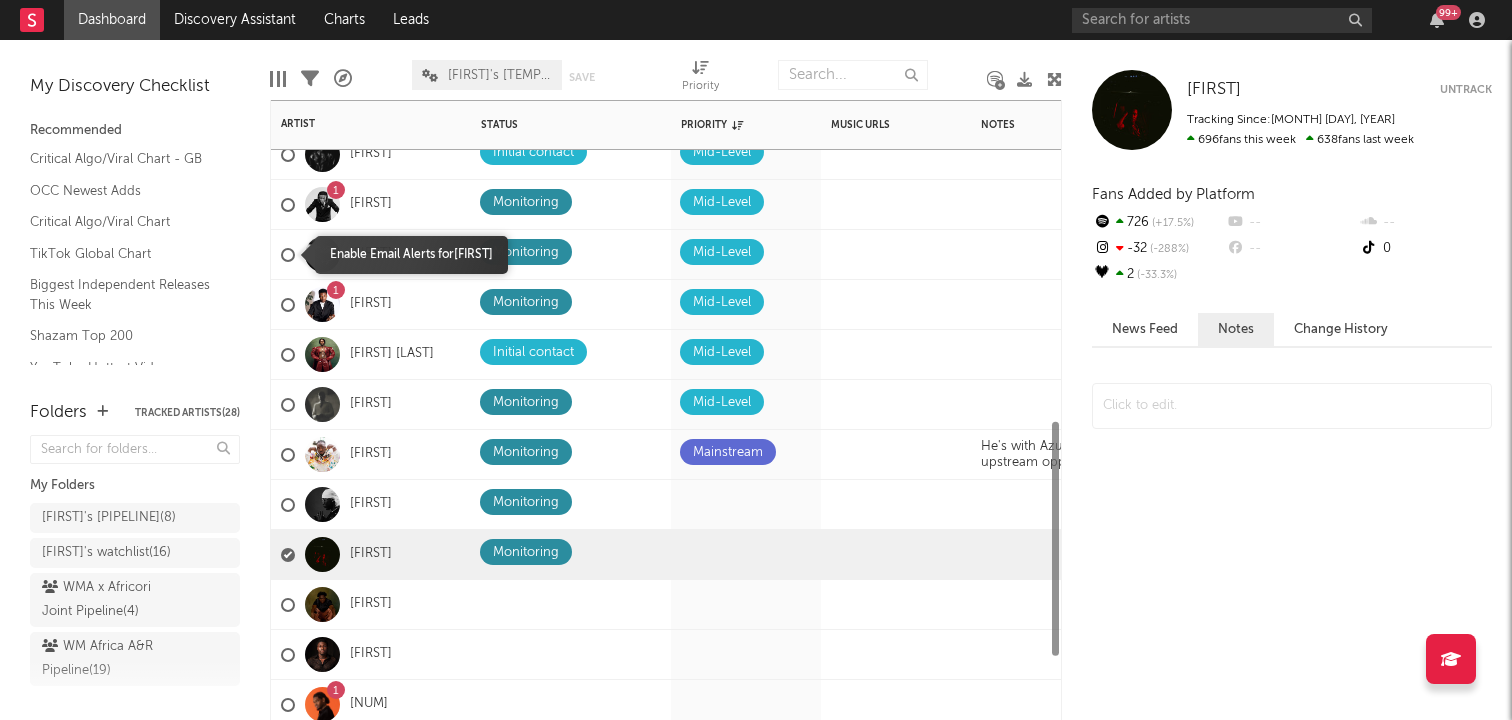 click at bounding box center [288, 255] 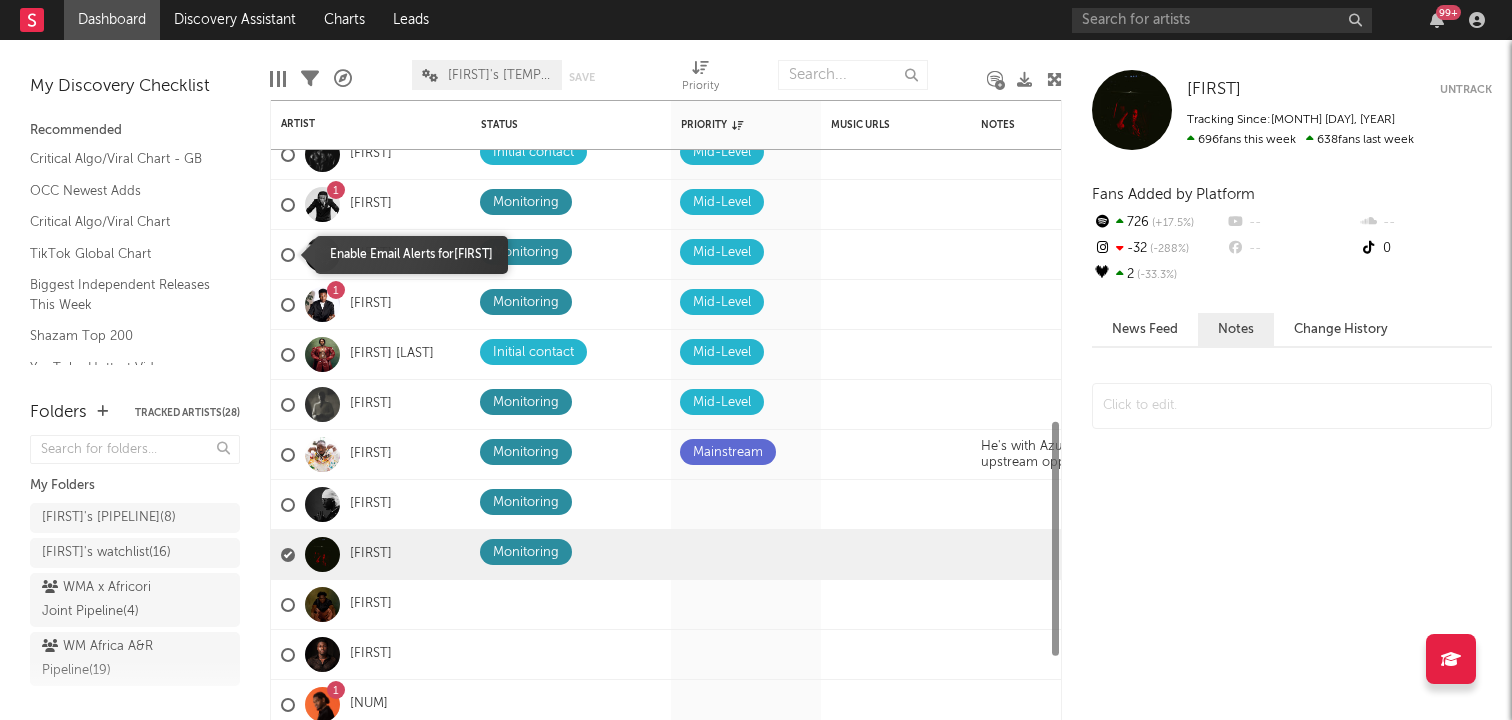 click at bounding box center [281, 255] 